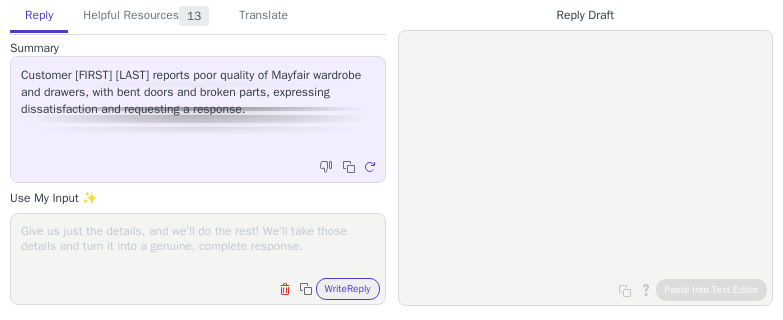 scroll, scrollTop: 0, scrollLeft: 0, axis: both 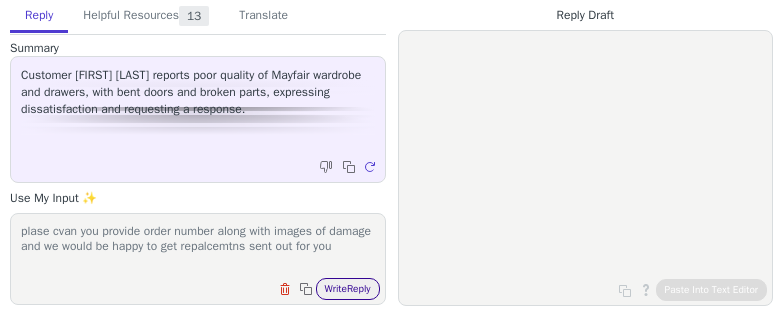 type on "plase cvan you provide order number along with images of damage and we would be happy to get repalcemtns sent out for you" 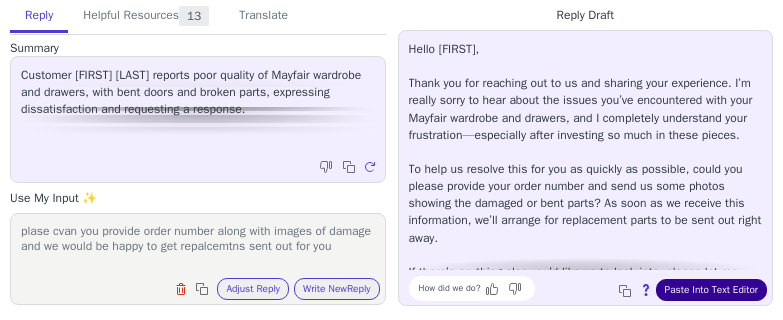 click on "Paste Into Text Editor" at bounding box center (711, 290) 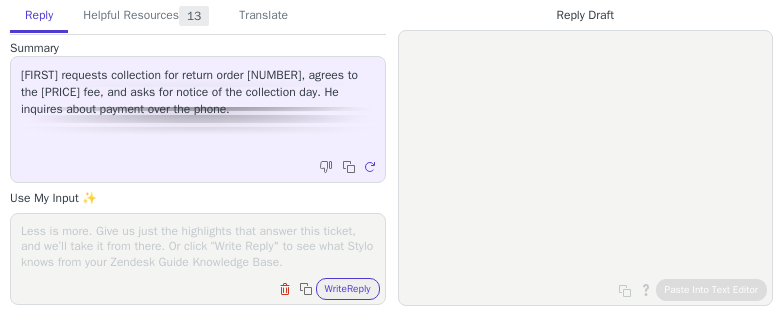 scroll, scrollTop: 0, scrollLeft: 0, axis: both 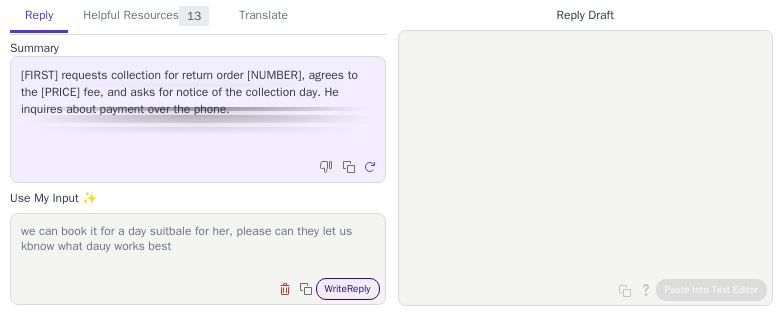 type on "we can book it for a day suitbale for her, please can they let us kbnow what dauy works best" 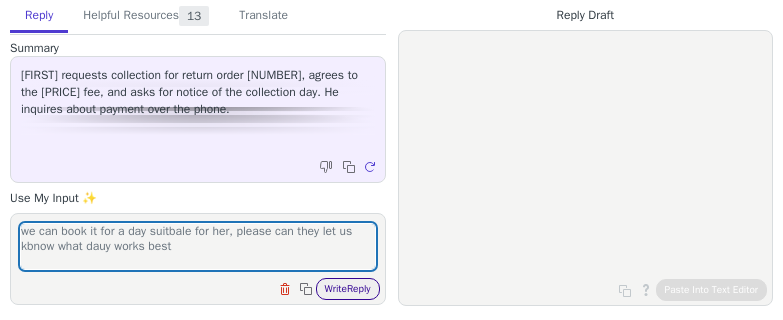 click on "Write  Reply" at bounding box center [348, 289] 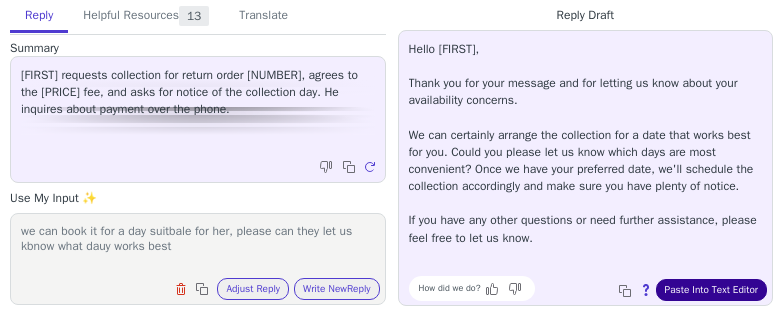 click on "Paste Into Text Editor" at bounding box center (711, 290) 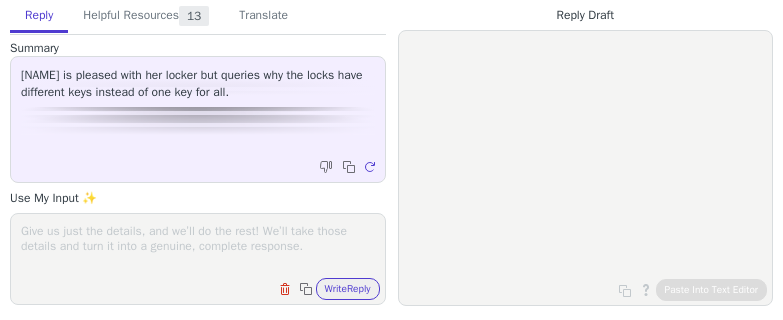 scroll, scrollTop: 0, scrollLeft: 0, axis: both 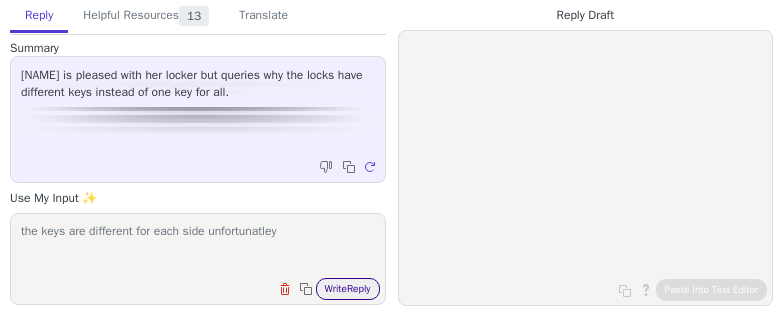 type on "the keys are different for each side unfortunatley" 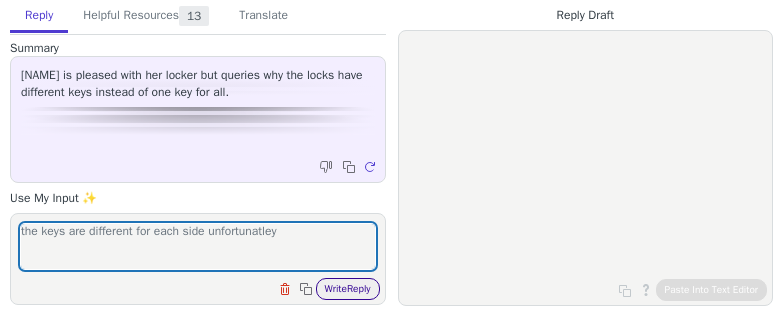 click on "Write  Reply" at bounding box center [348, 289] 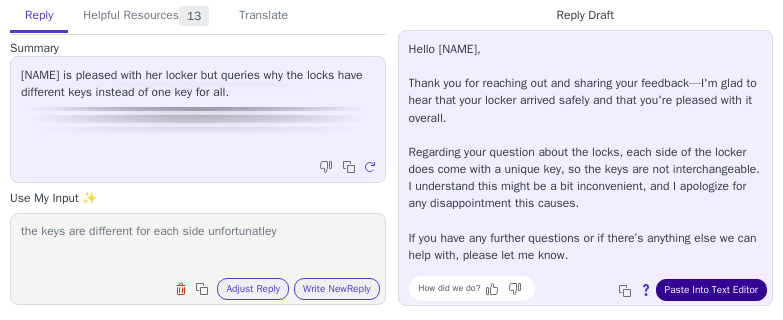 click on "Paste Into Text Editor" at bounding box center [711, 290] 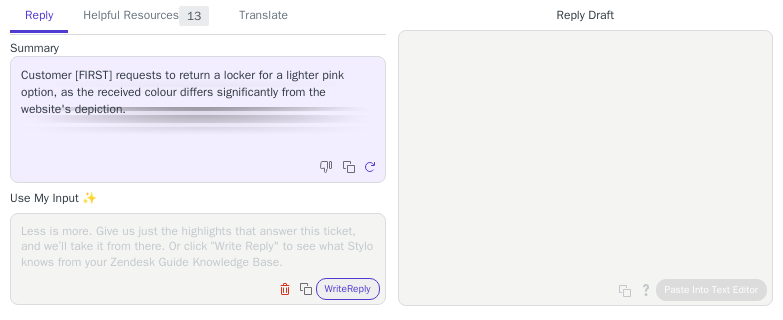 scroll, scrollTop: 0, scrollLeft: 0, axis: both 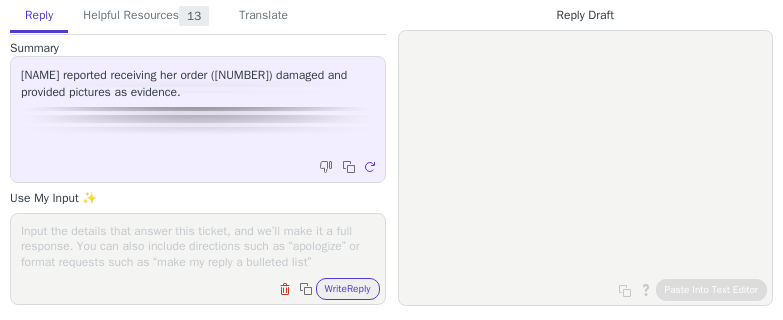 click at bounding box center [198, 246] 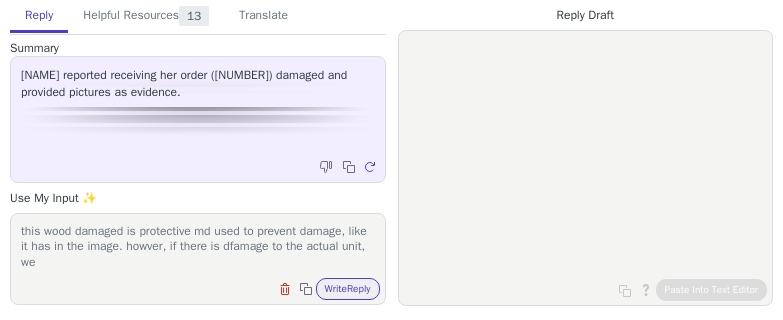 scroll, scrollTop: 1, scrollLeft: 0, axis: vertical 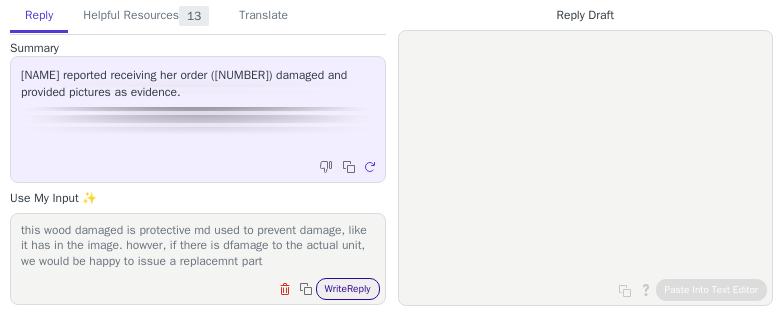 type on "this wood damaged is protective md used to prevent damage, like it has in the image. howver, if there is dfamage to the actual unit, we would be happy to issue a replacemnt part" 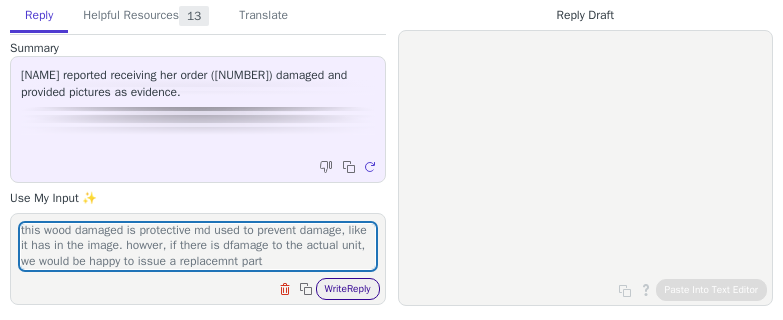 click on "Write  Reply" at bounding box center [348, 289] 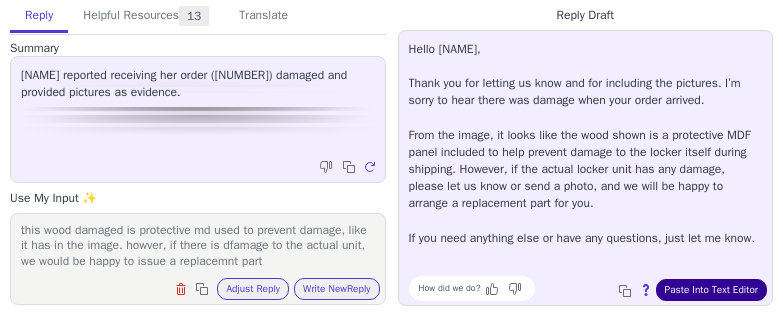 click on "Paste Into Text Editor" at bounding box center (711, 290) 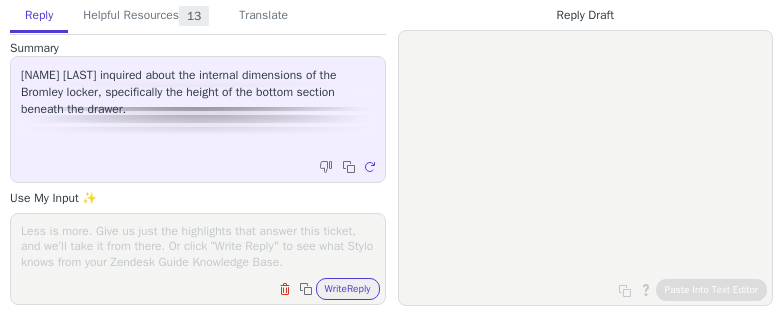 scroll, scrollTop: 0, scrollLeft: 0, axis: both 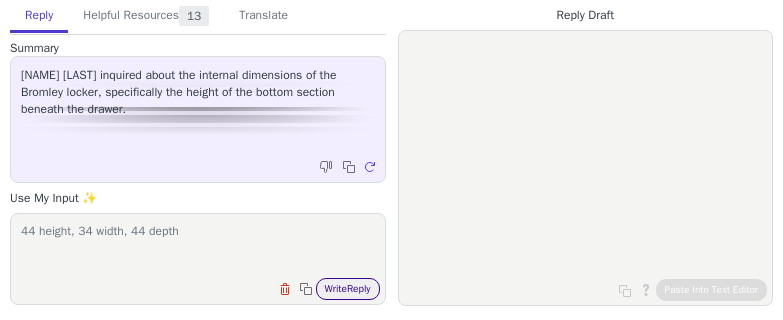 type on "44 height, 34 width, 44 depth" 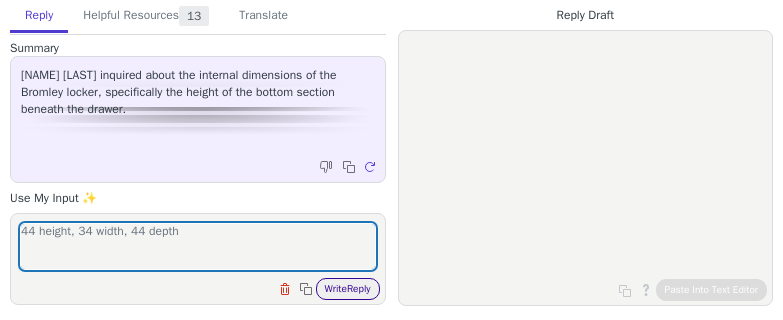 click on "Write  Reply" at bounding box center (348, 289) 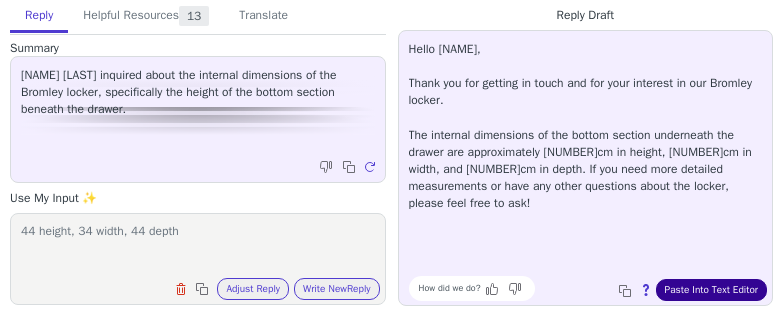 click on "Paste Into Text Editor" at bounding box center (711, 290) 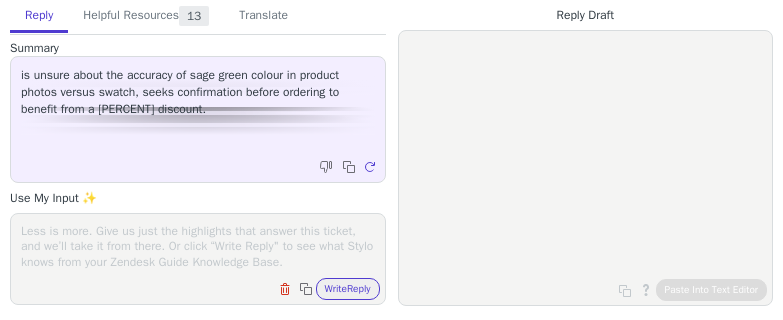 scroll, scrollTop: 0, scrollLeft: 0, axis: both 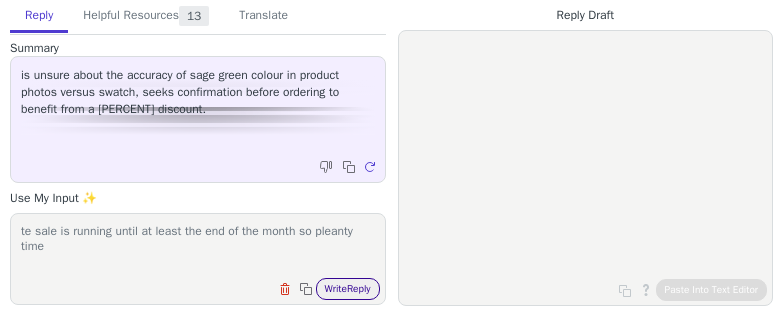 type on "te sale is running until at least the end of the month so pleanty time" 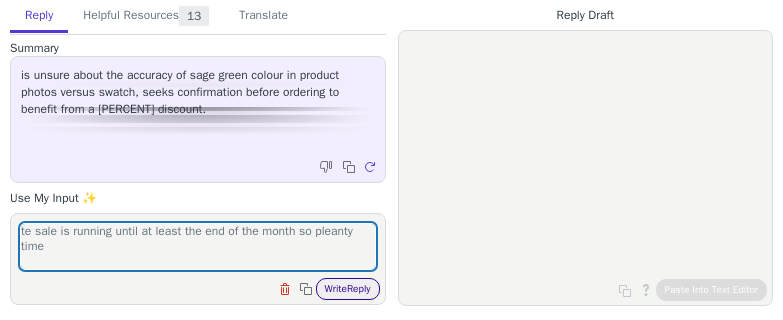 click on "Write  Reply" at bounding box center [348, 289] 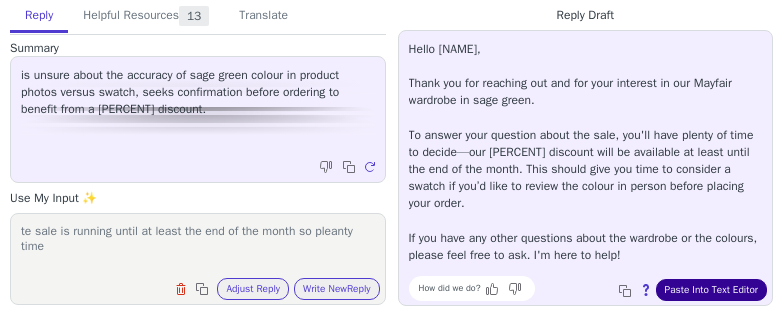 click on "Paste Into Text Editor" at bounding box center (711, 290) 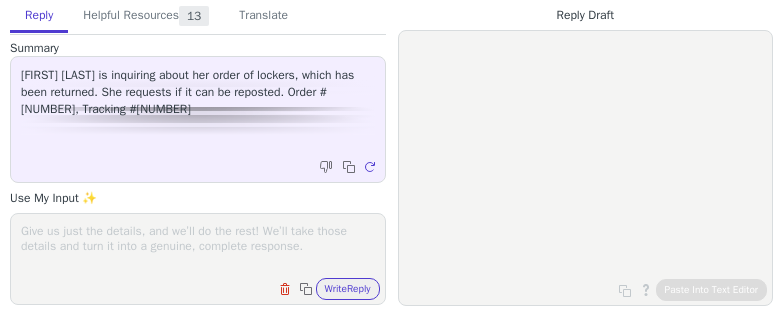 scroll, scrollTop: 0, scrollLeft: 0, axis: both 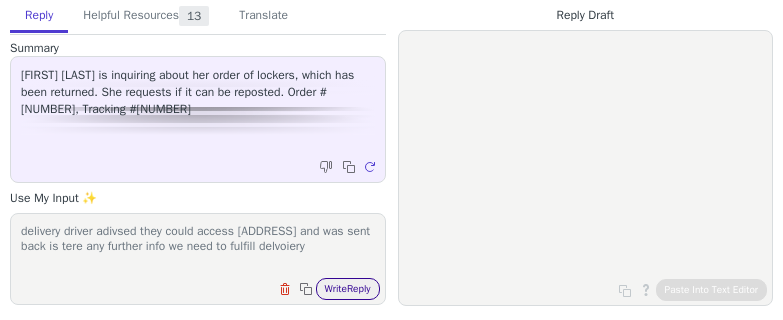 type on "delivery driver adivsed they could access [ADDRESS] and was sent back is tere any further info we need to fulfill delvoiery" 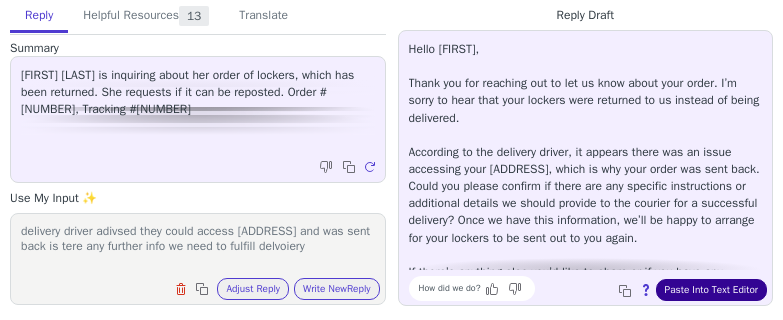 click on "Paste Into Text Editor" at bounding box center (711, 290) 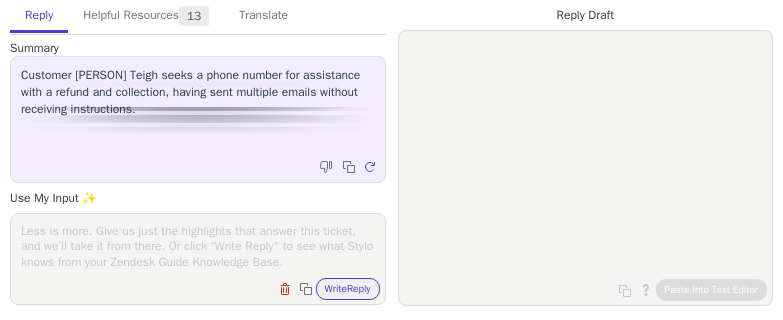 scroll, scrollTop: 0, scrollLeft: 0, axis: both 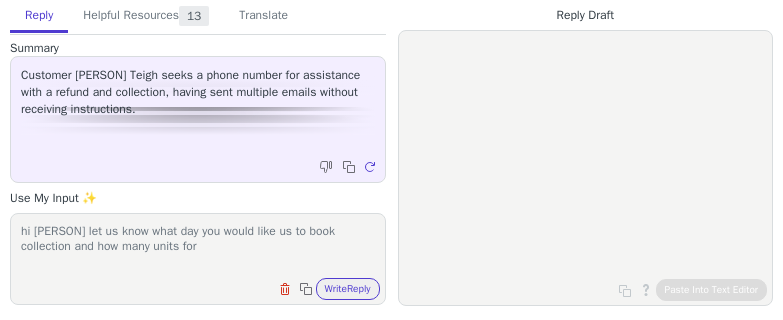 type on "hi carl let us know what day you would like us to book collection and how many units for" 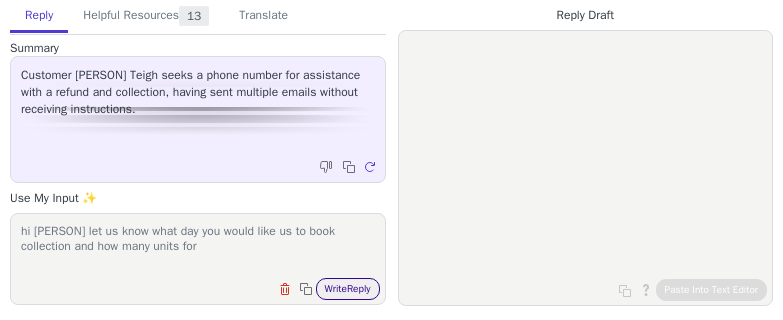 click on "Write  Reply" at bounding box center (348, 289) 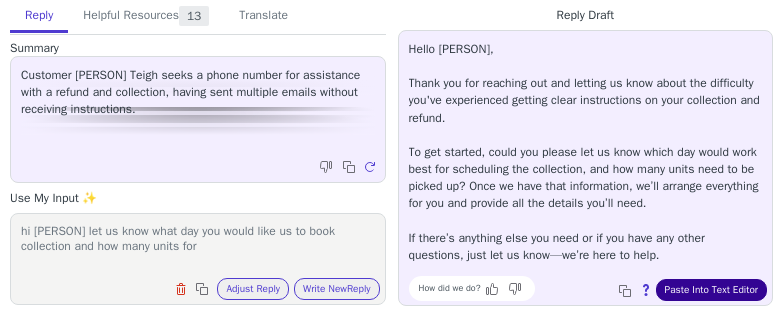 click on "Paste Into Text Editor" at bounding box center (711, 290) 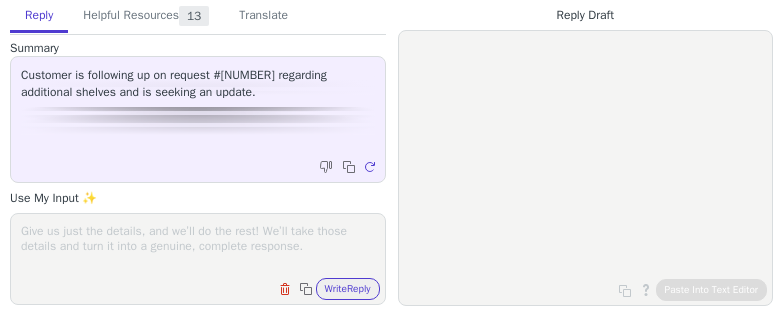 scroll, scrollTop: 0, scrollLeft: 0, axis: both 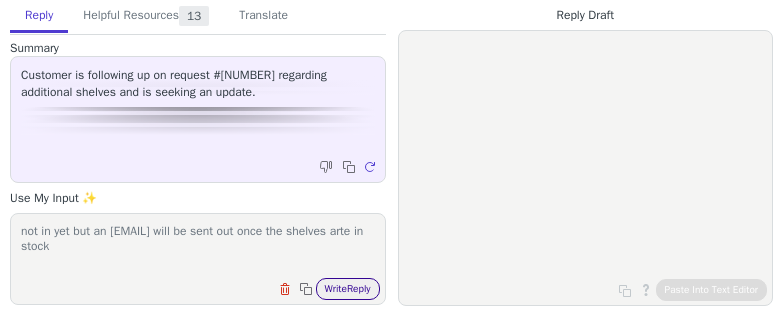 type on "not in yet but an [EMAIL] will be sent out once the shelves arte in stock" 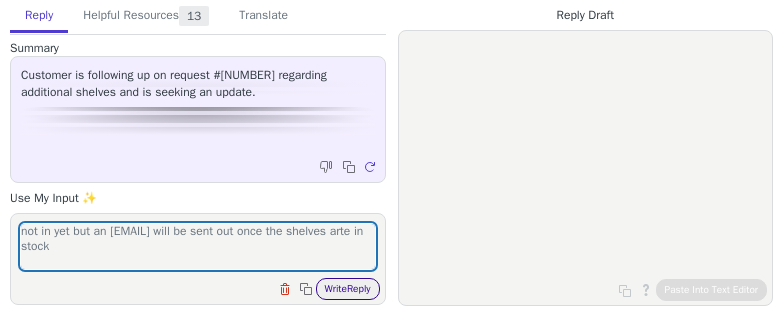 click on "Write  Reply" at bounding box center [348, 289] 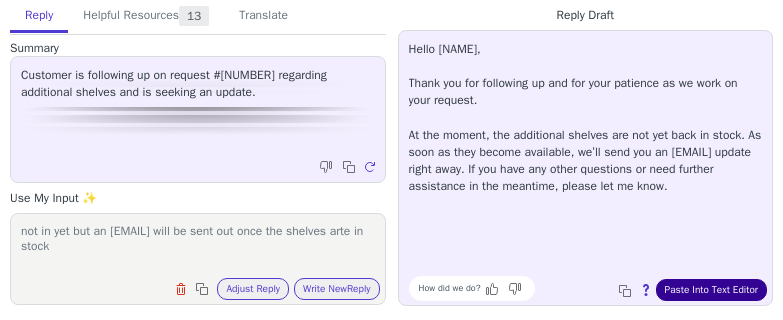 click on "Paste Into Text Editor" at bounding box center (711, 290) 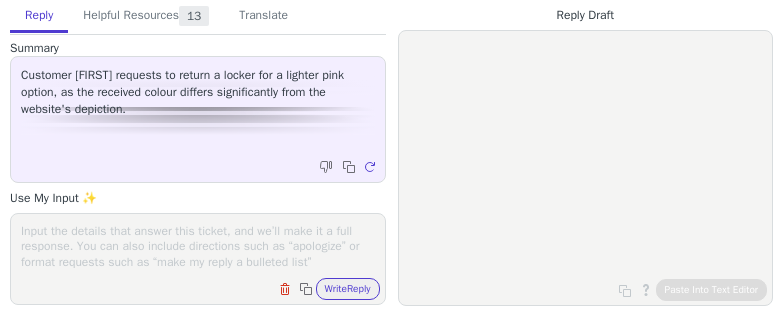 scroll, scrollTop: 0, scrollLeft: 0, axis: both 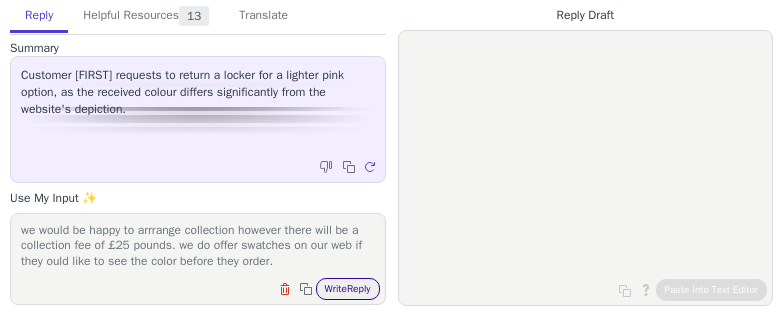 type on "we would be happy to arrrange collection however there will be a collection fee of £25 pounds. we do offer swatches on our web if they ould like to see the color before they order." 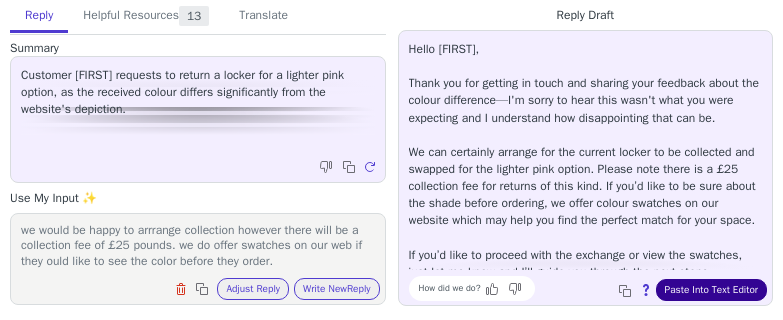 click on "Paste Into Text Editor" at bounding box center (711, 290) 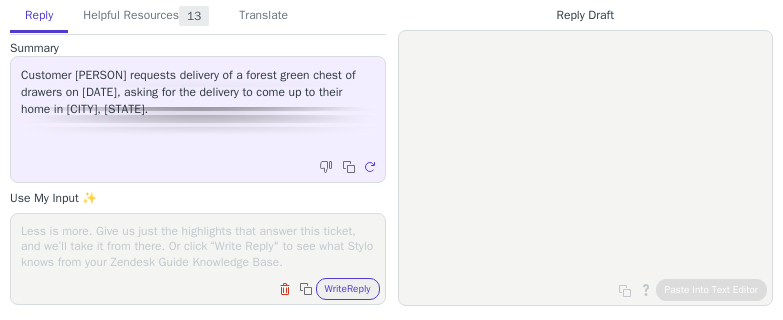 scroll, scrollTop: 0, scrollLeft: 0, axis: both 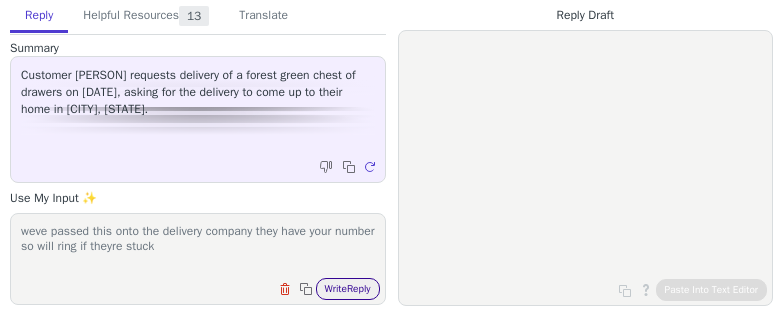 type on "weve passed this onto the delivery company they have your number so will ring if theyre stuck" 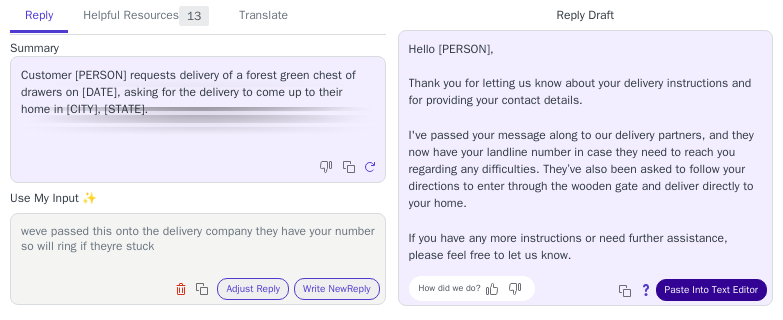 click on "Paste Into Text Editor" at bounding box center [711, 290] 